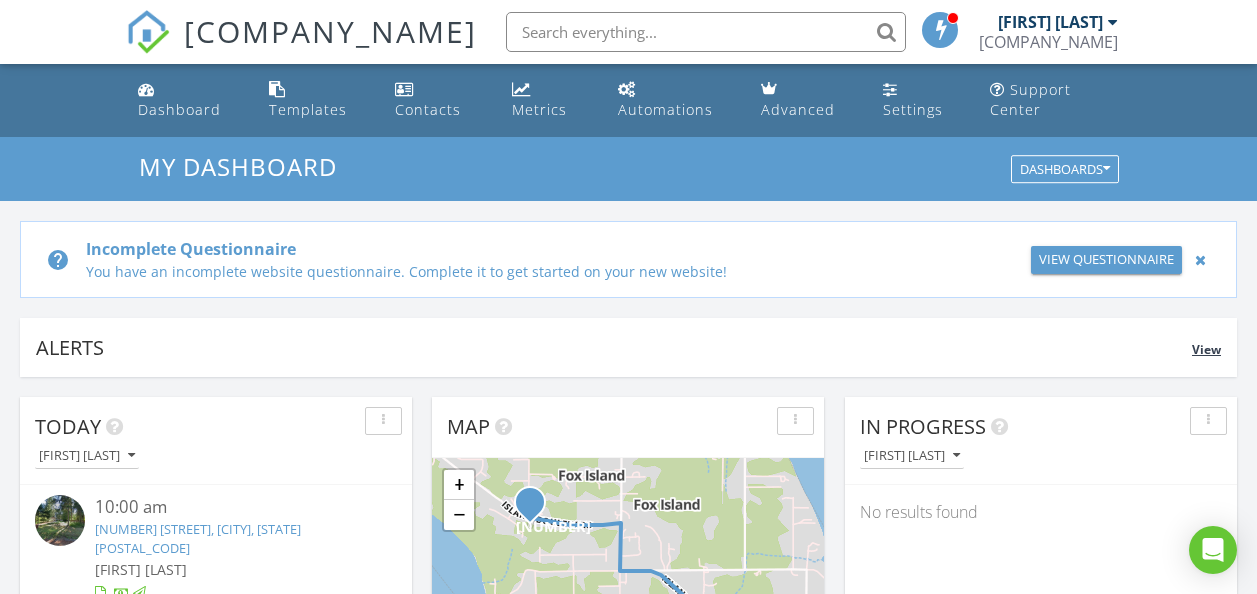 scroll, scrollTop: 0, scrollLeft: 0, axis: both 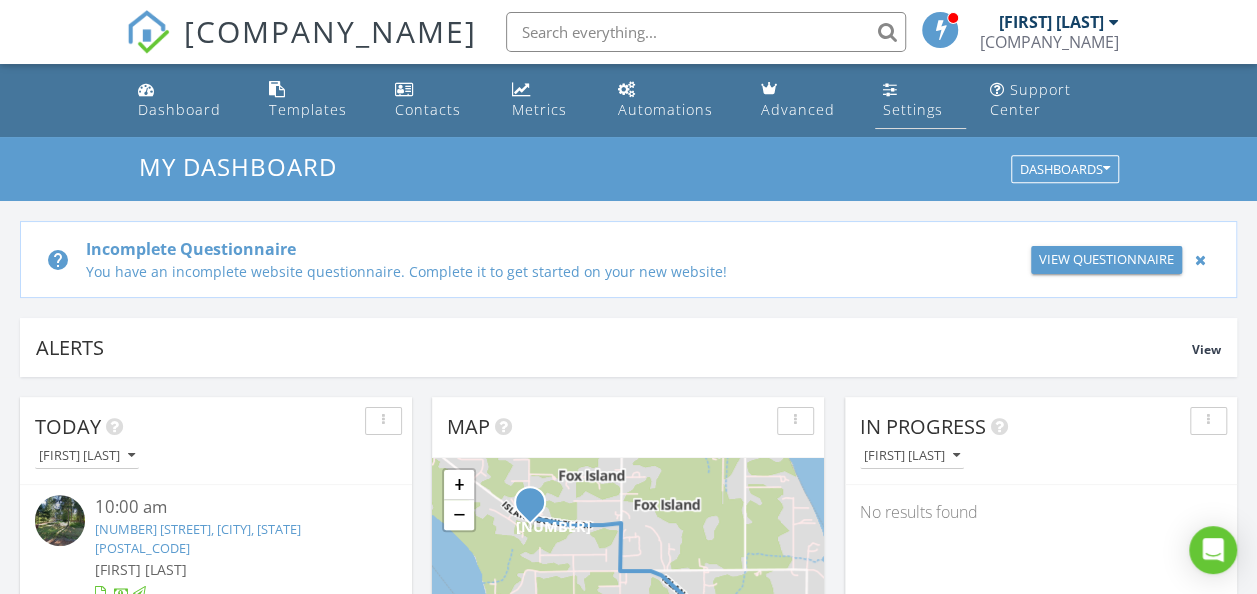 click on "Settings" at bounding box center [913, 109] 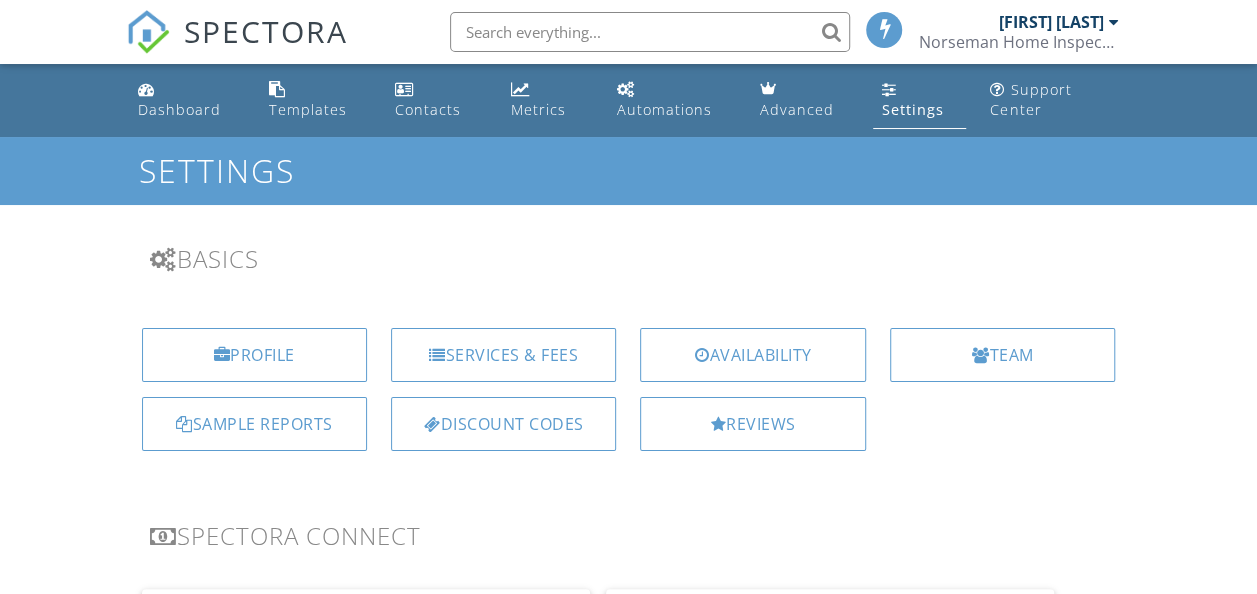 scroll, scrollTop: 0, scrollLeft: 0, axis: both 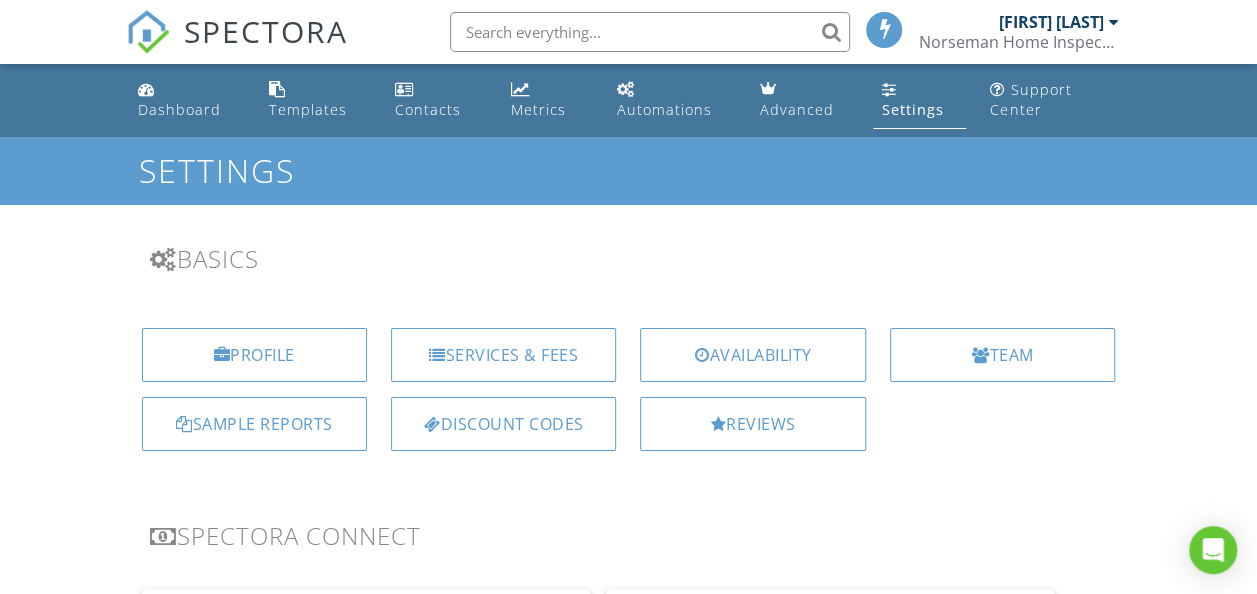 click on "[FIRST] [LAST]" at bounding box center (1058, 22) 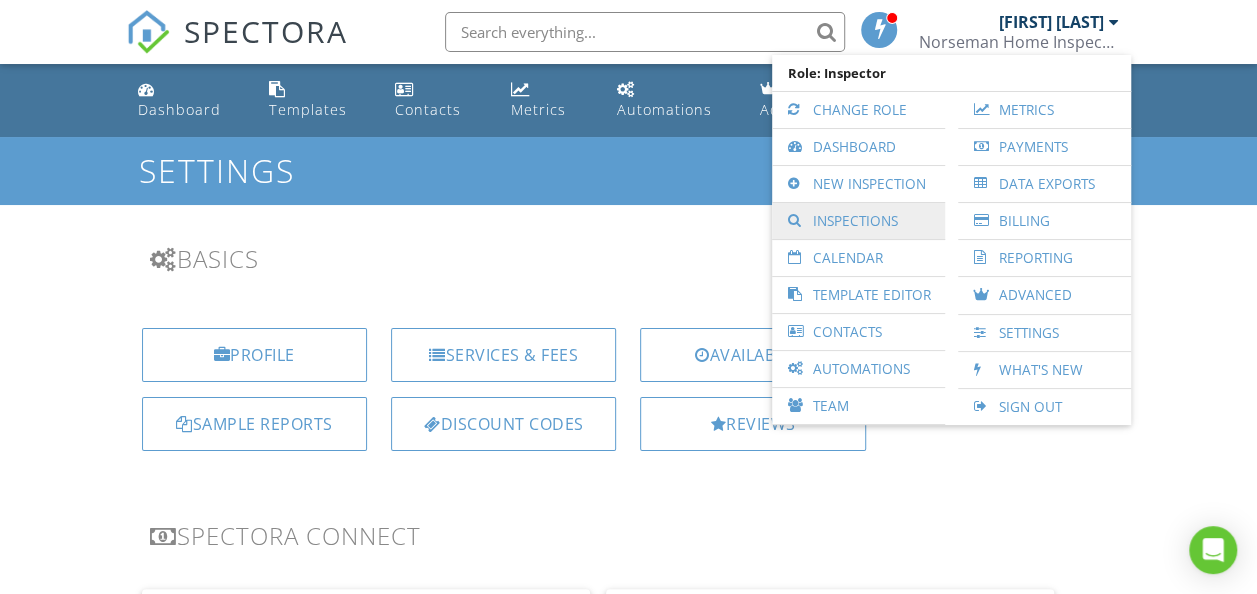 click on "Inspections" at bounding box center (858, 221) 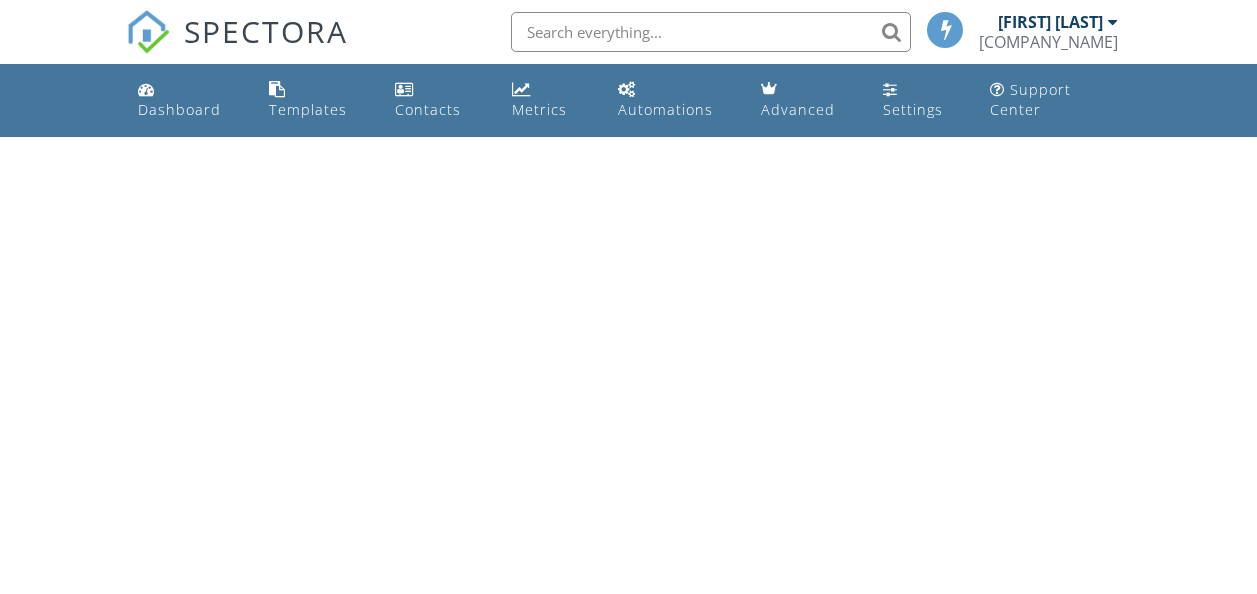 scroll, scrollTop: 0, scrollLeft: 0, axis: both 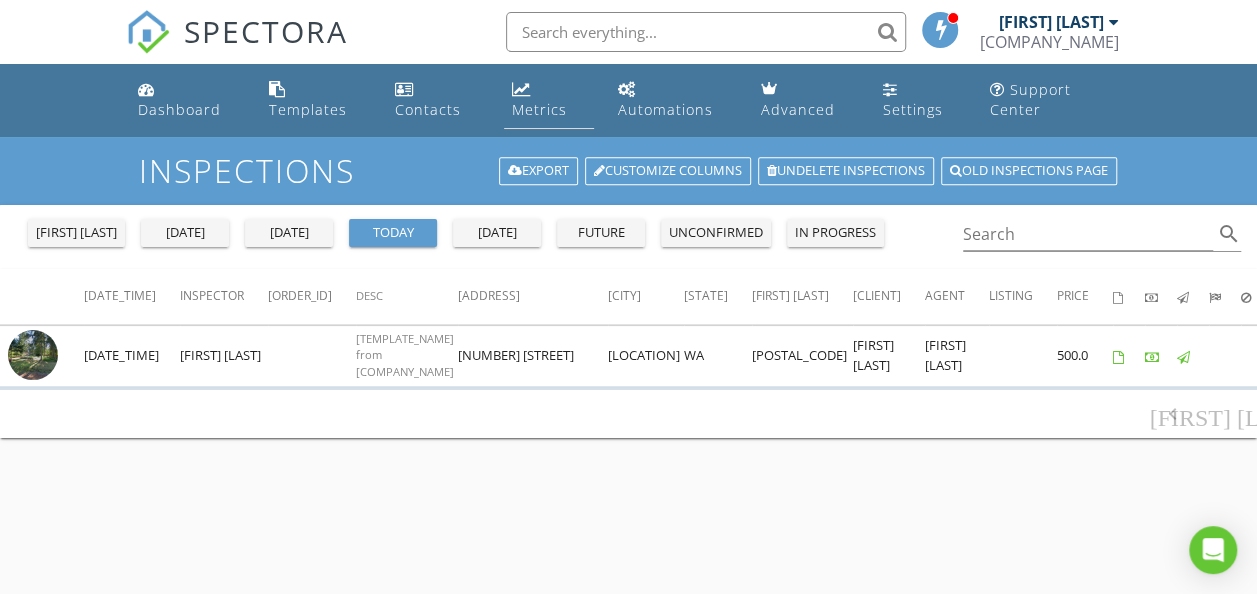 click on "Metrics" at bounding box center [539, 109] 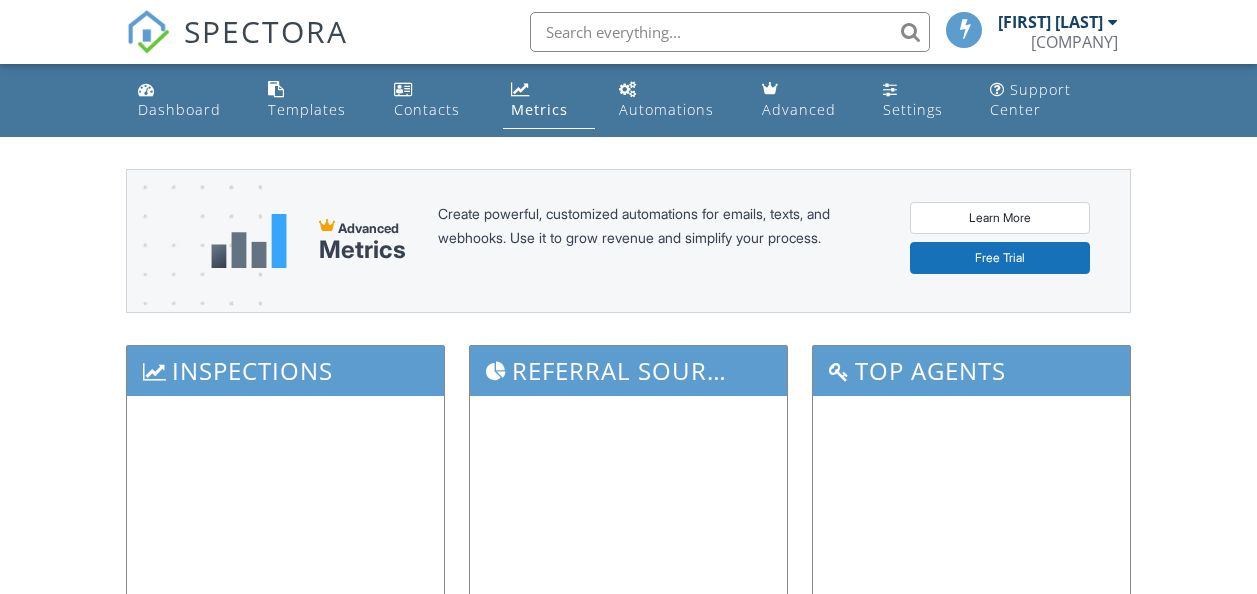scroll, scrollTop: 0, scrollLeft: 0, axis: both 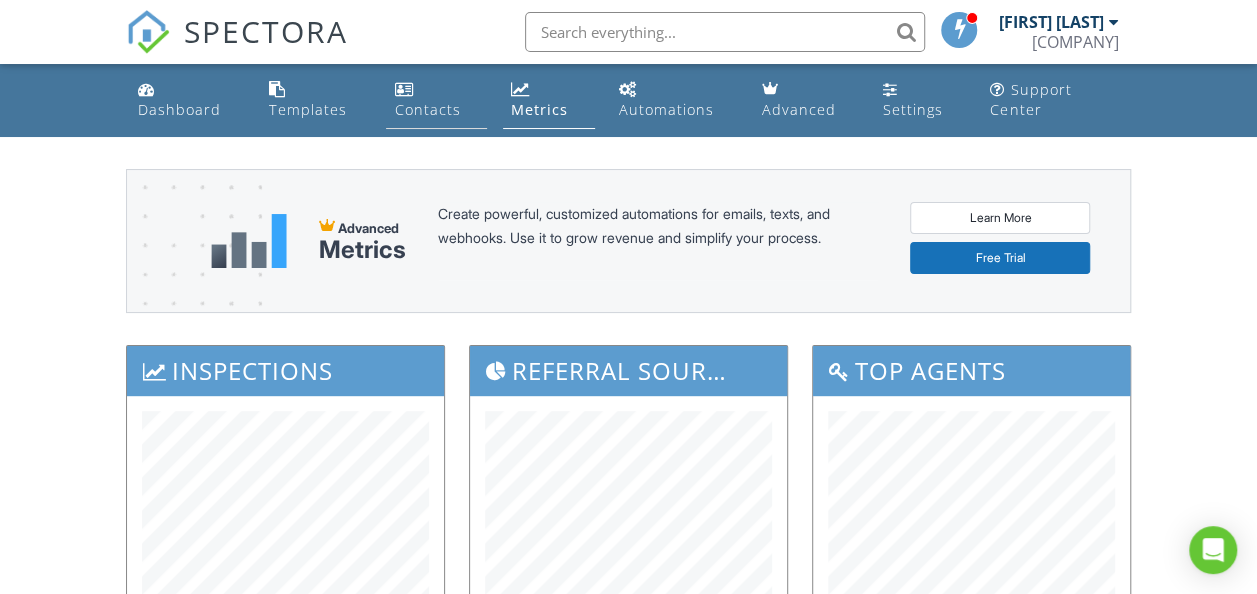 click at bounding box center (403, 89) 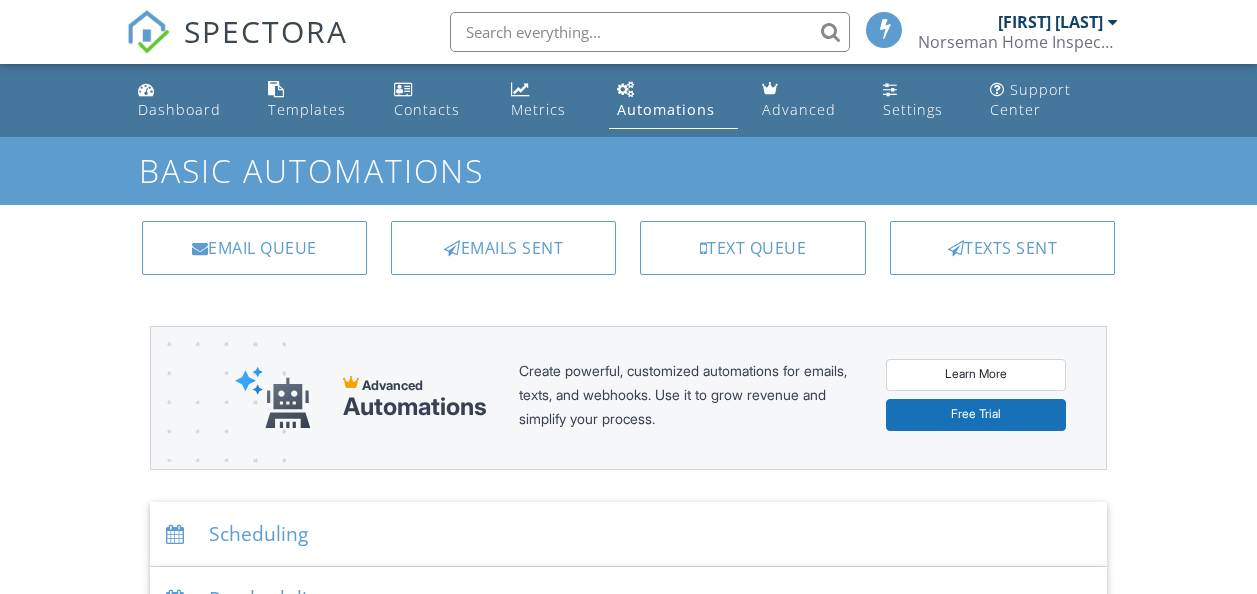 scroll, scrollTop: 0, scrollLeft: 0, axis: both 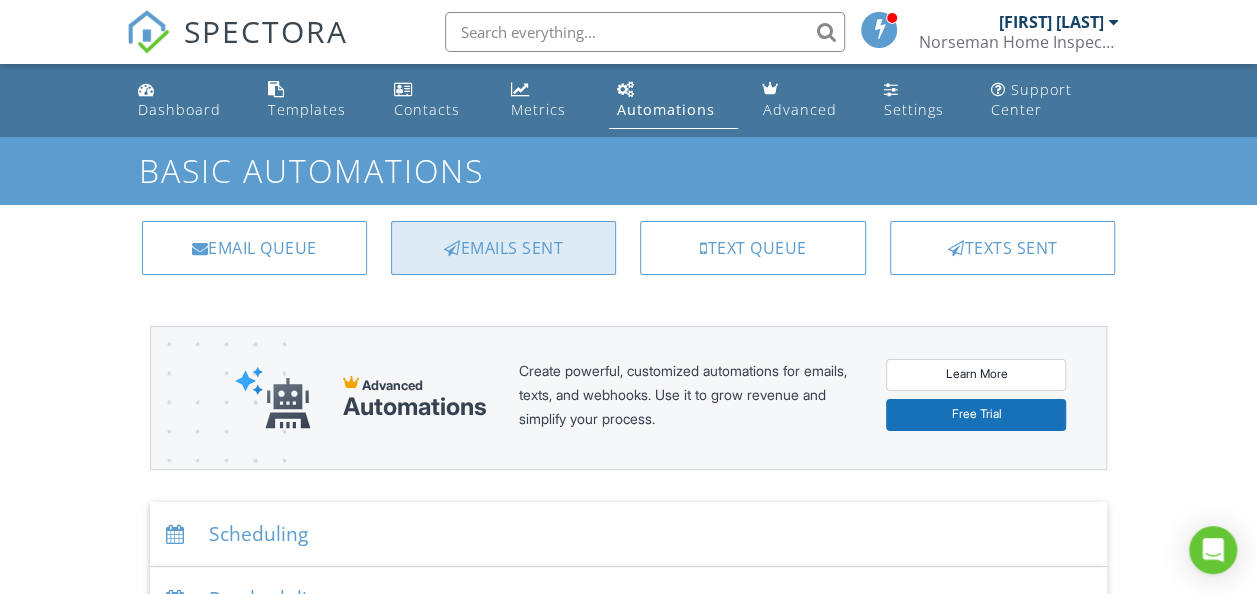 click on "Emails Sent" at bounding box center (503, 248) 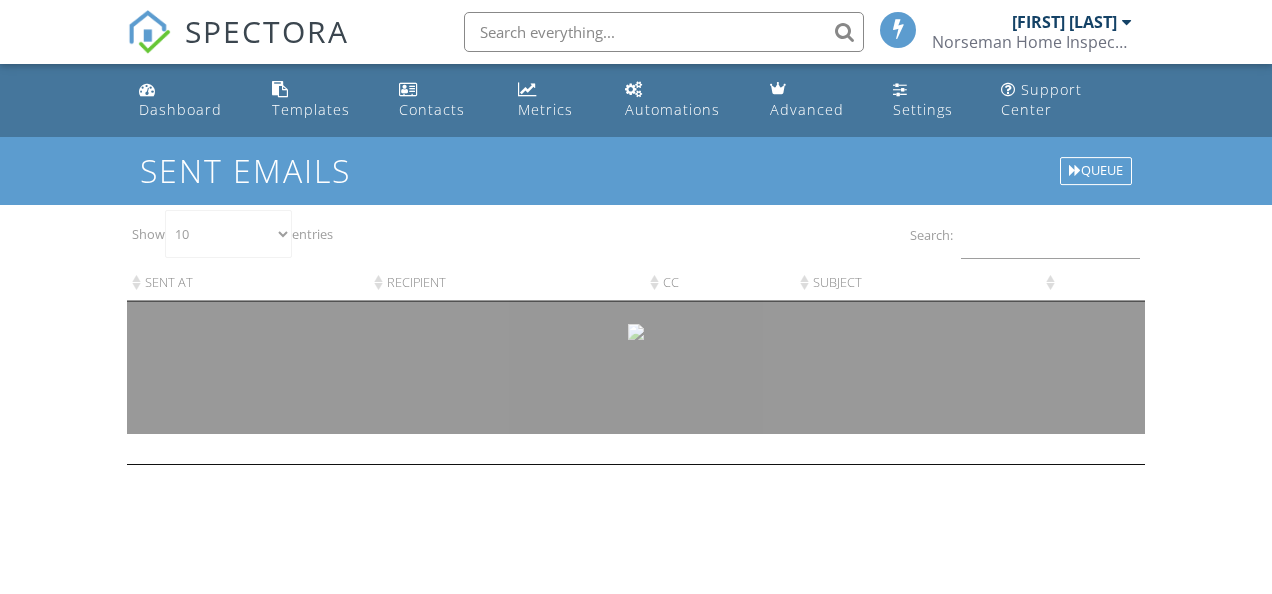 scroll, scrollTop: 0, scrollLeft: 0, axis: both 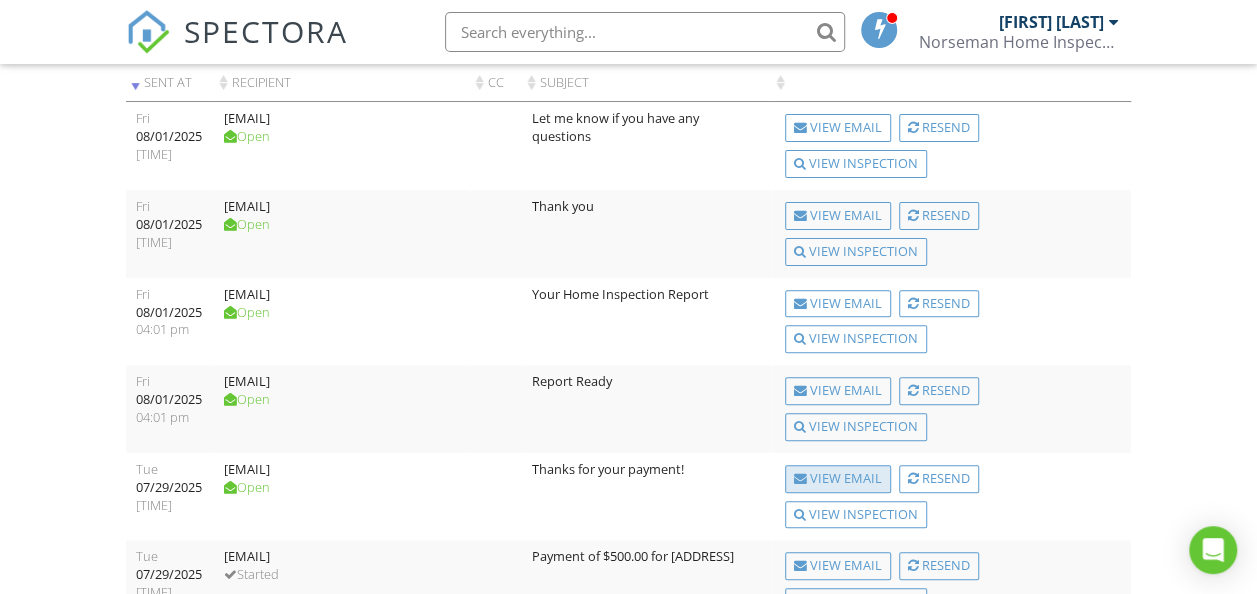 click on "View Email" at bounding box center [838, 479] 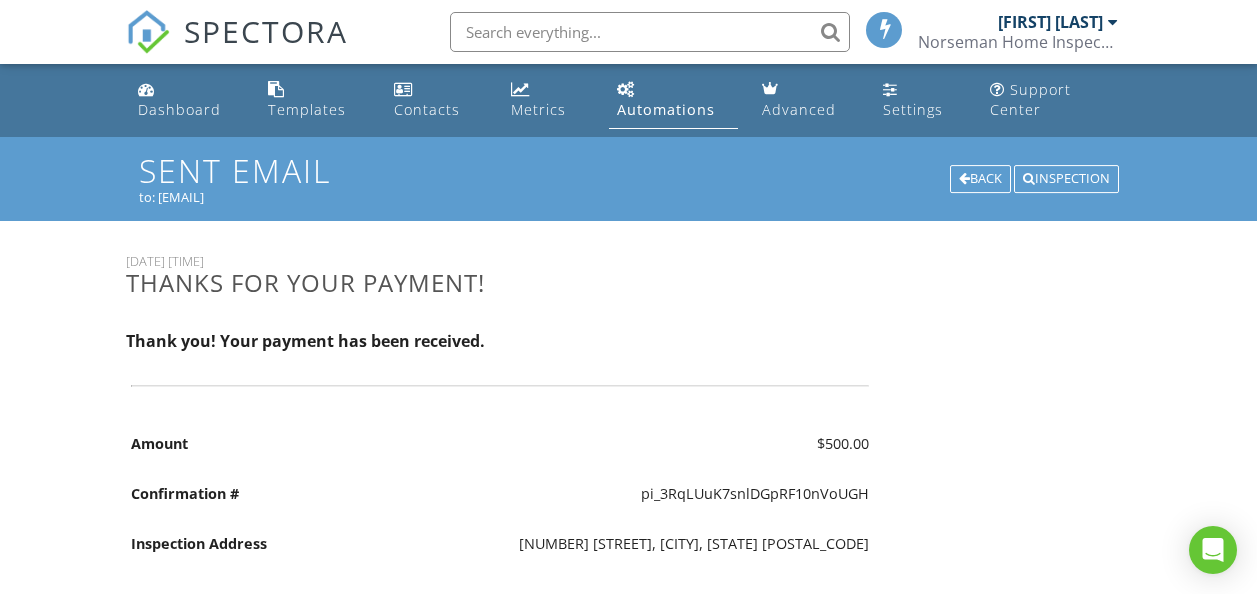scroll, scrollTop: 0, scrollLeft: 0, axis: both 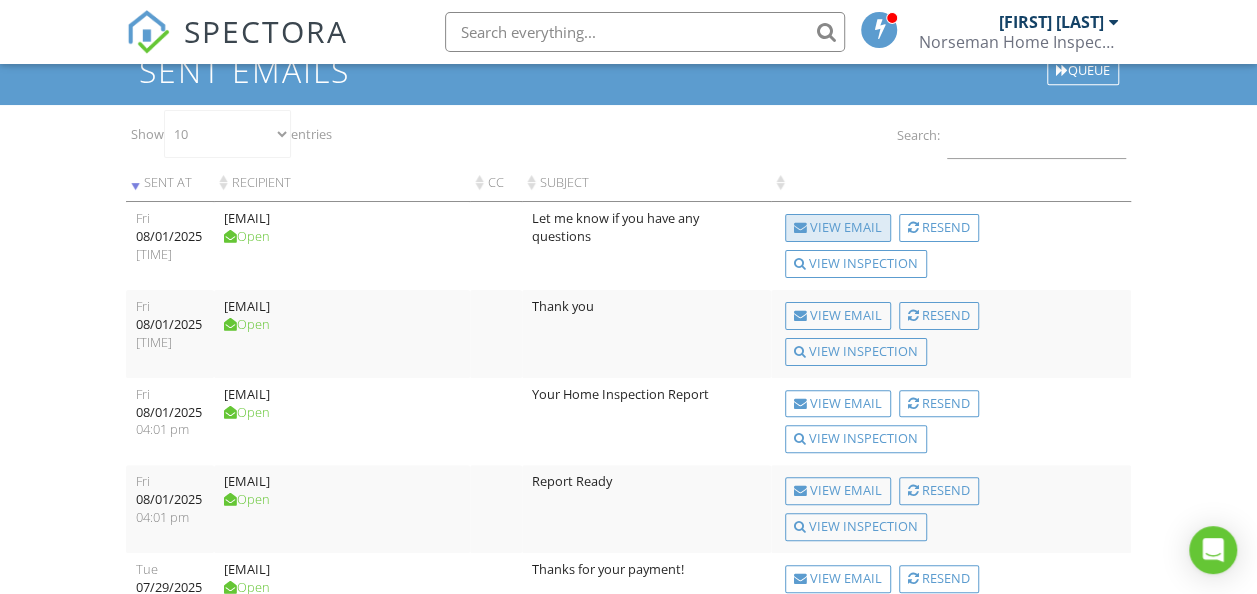 click on "View Email" at bounding box center (838, 228) 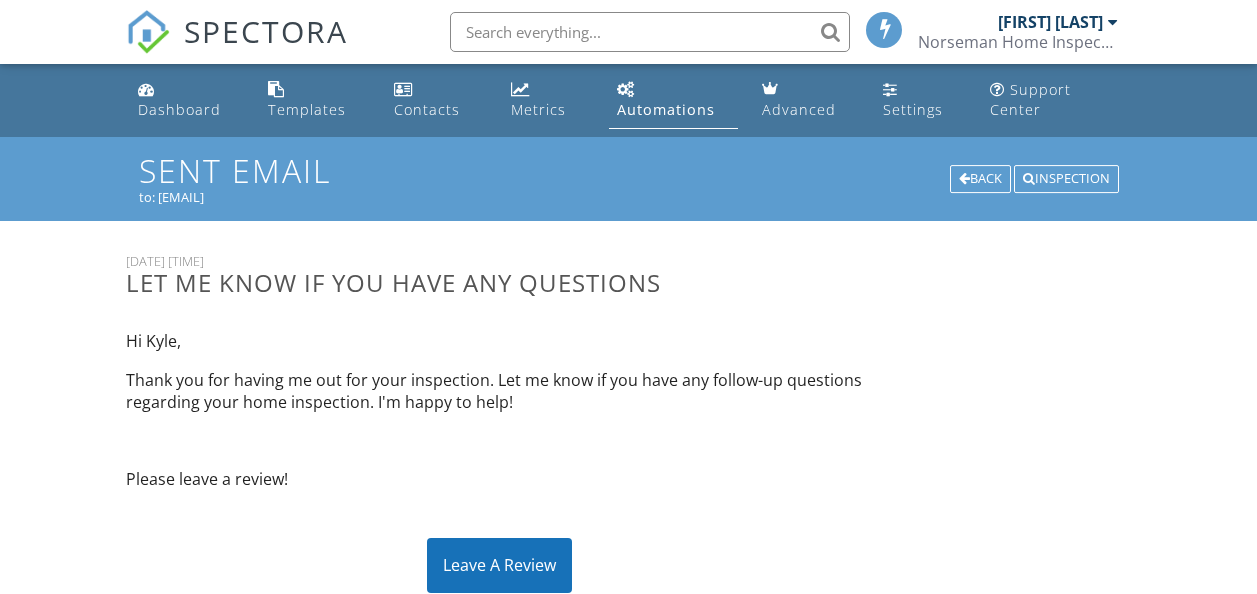scroll, scrollTop: 0, scrollLeft: 0, axis: both 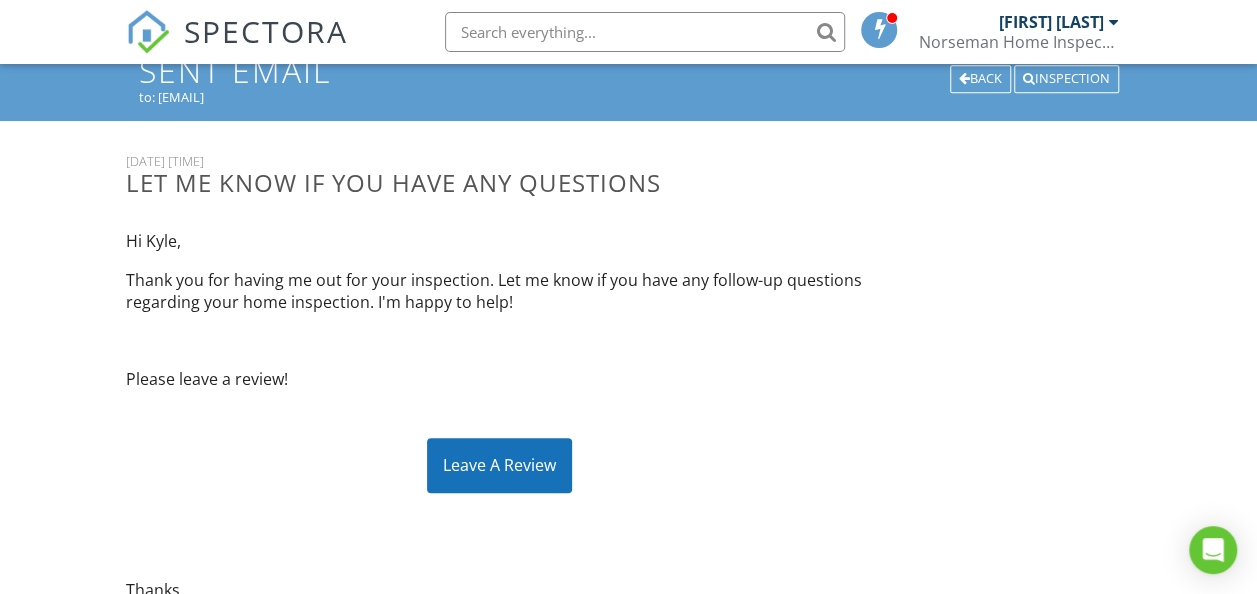 click on "Leave A Review" at bounding box center [499, 465] 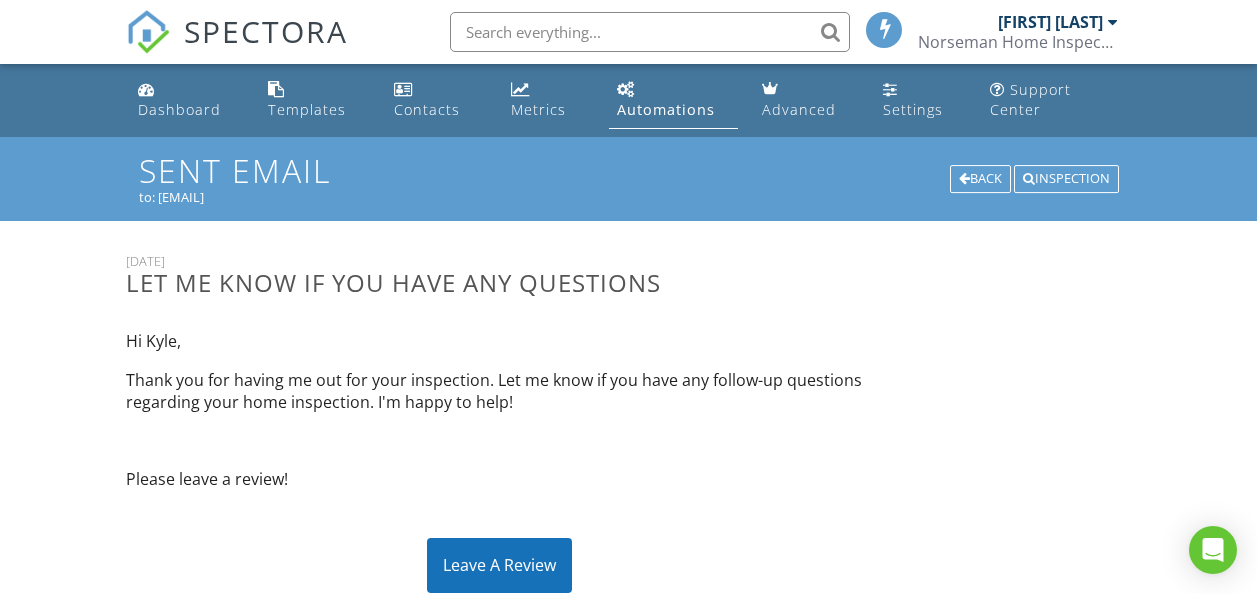 scroll, scrollTop: 100, scrollLeft: 0, axis: vertical 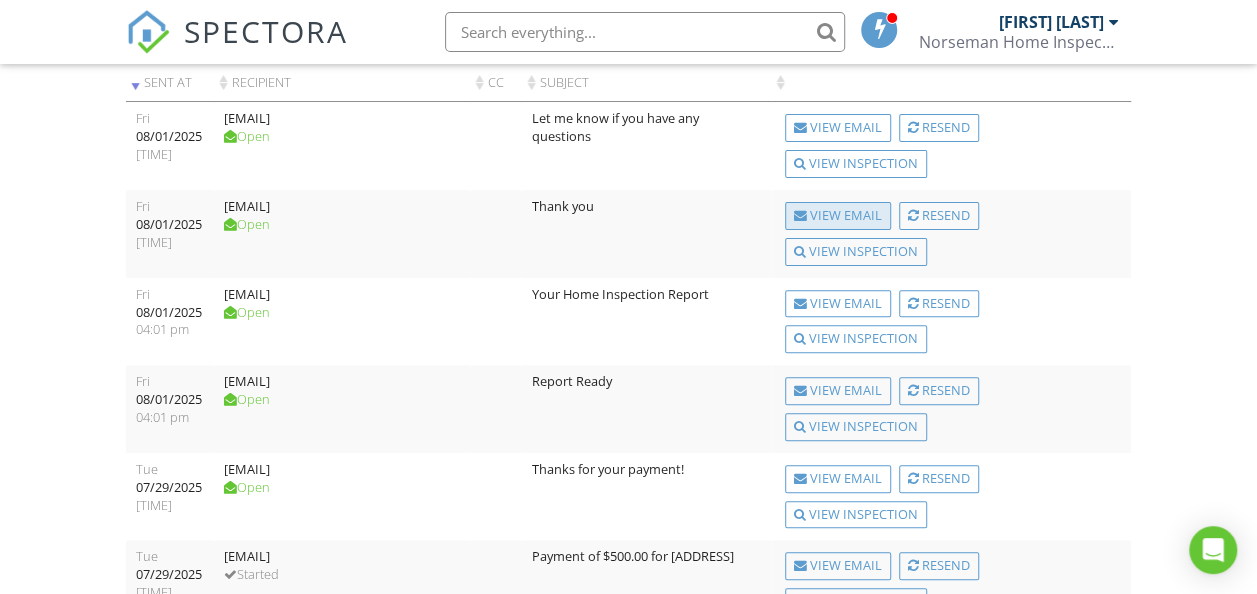 click on "View Email" at bounding box center [838, 216] 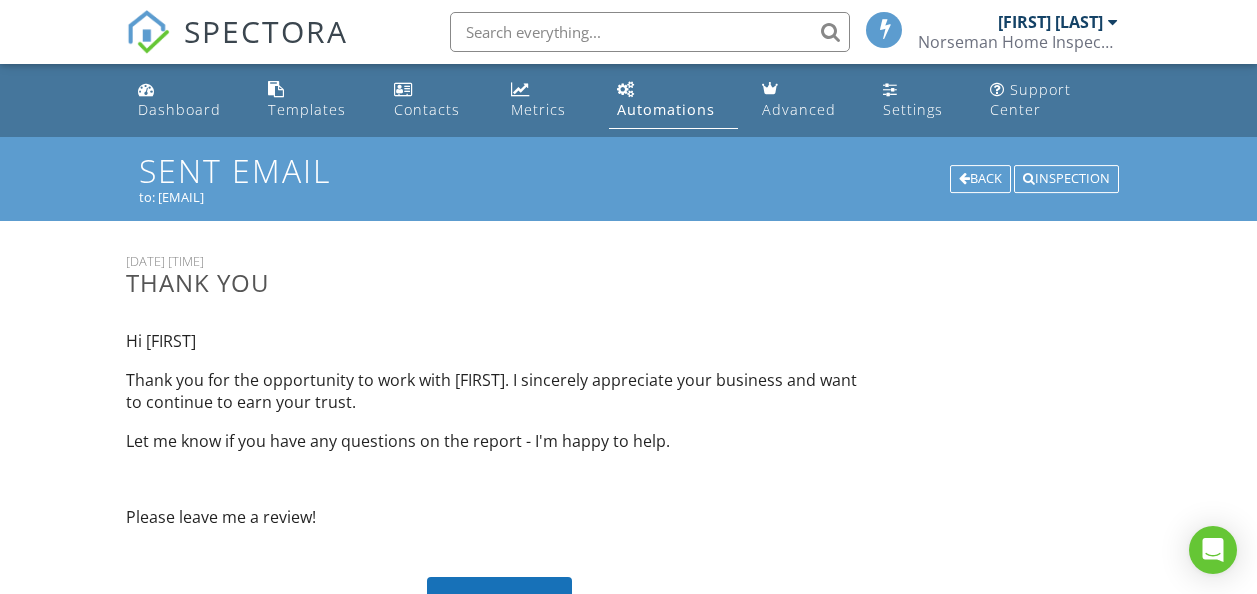 scroll, scrollTop: 0, scrollLeft: 0, axis: both 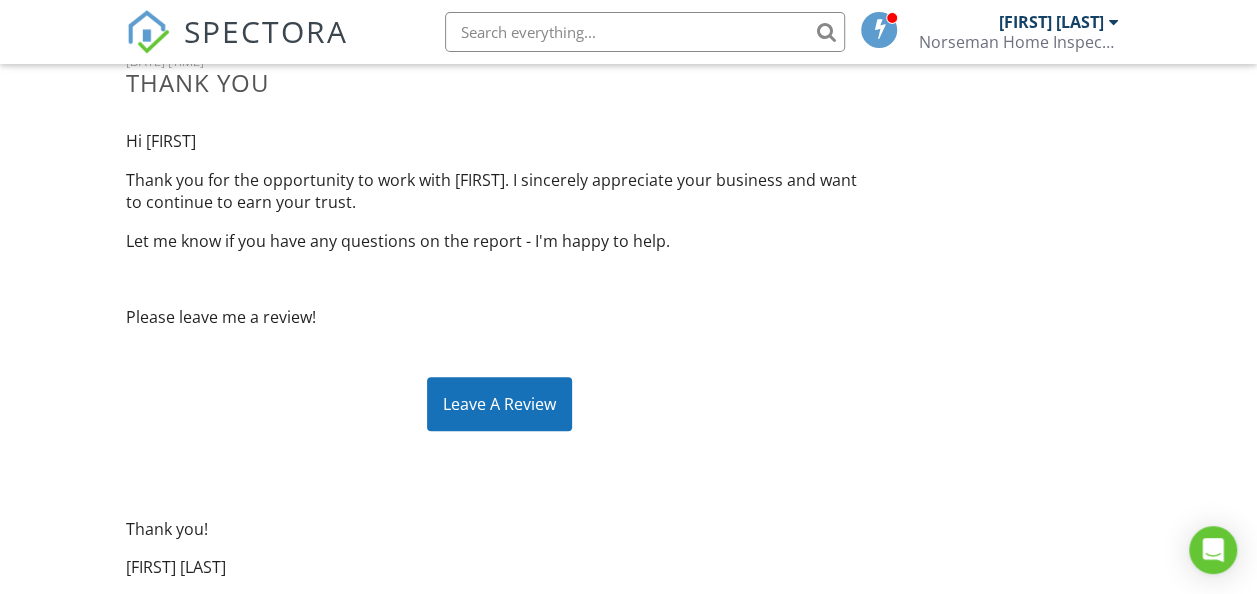 click on "Leave A Review" at bounding box center (499, 404) 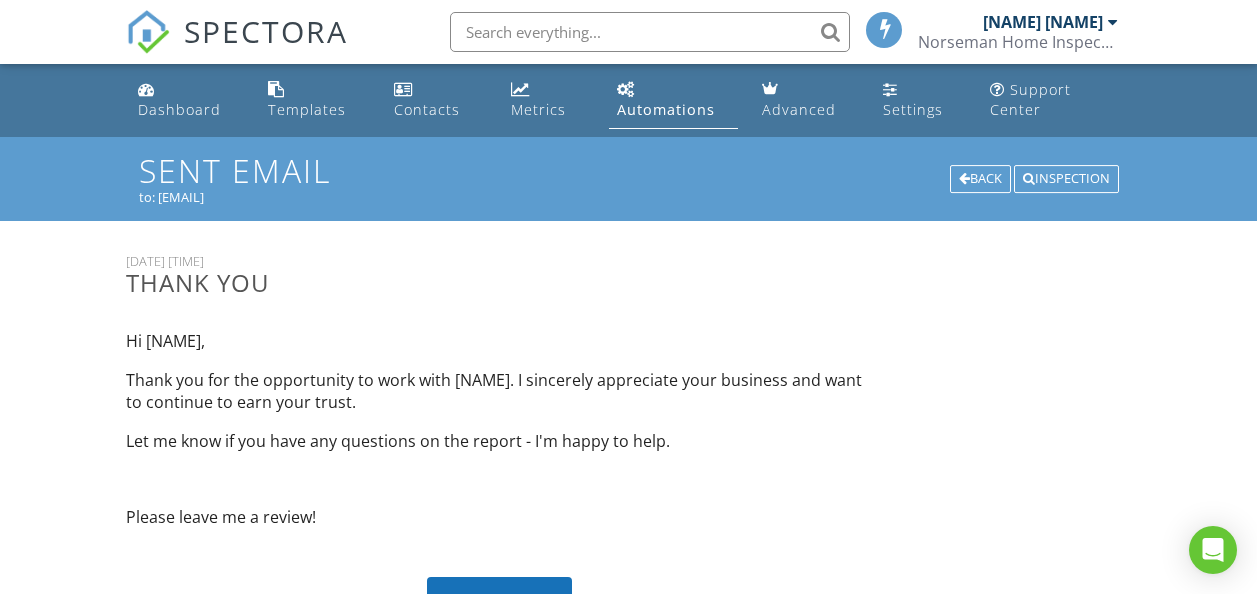 scroll, scrollTop: 200, scrollLeft: 0, axis: vertical 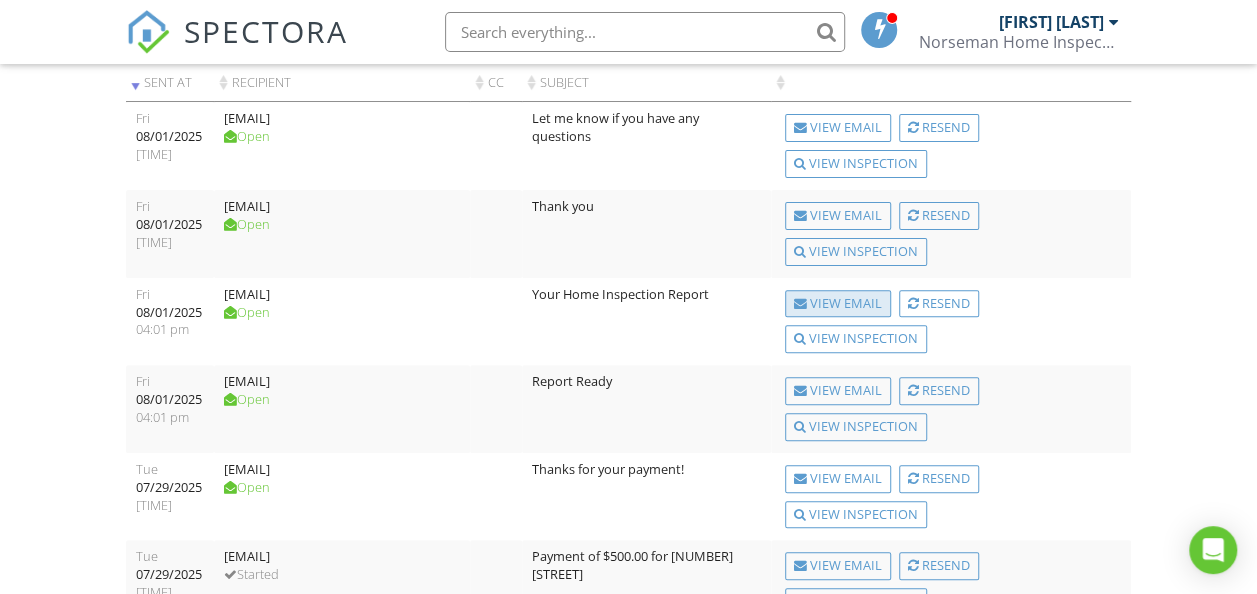 click on "View Email" at bounding box center [838, 304] 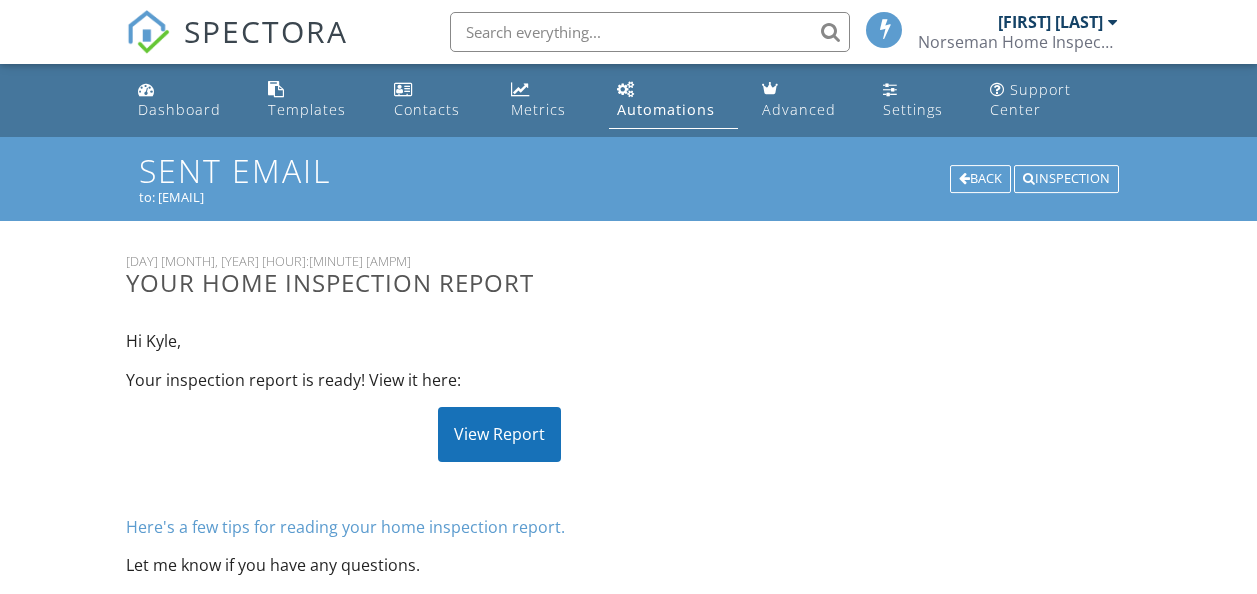 scroll, scrollTop: 0, scrollLeft: 0, axis: both 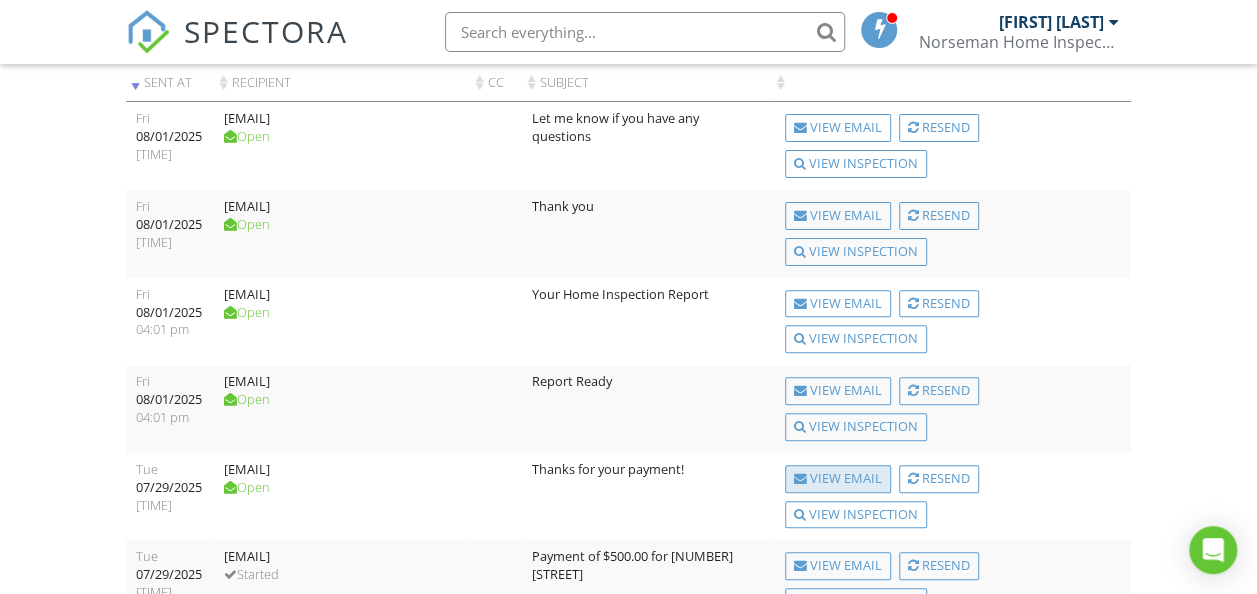 click on "View Email" at bounding box center (838, 479) 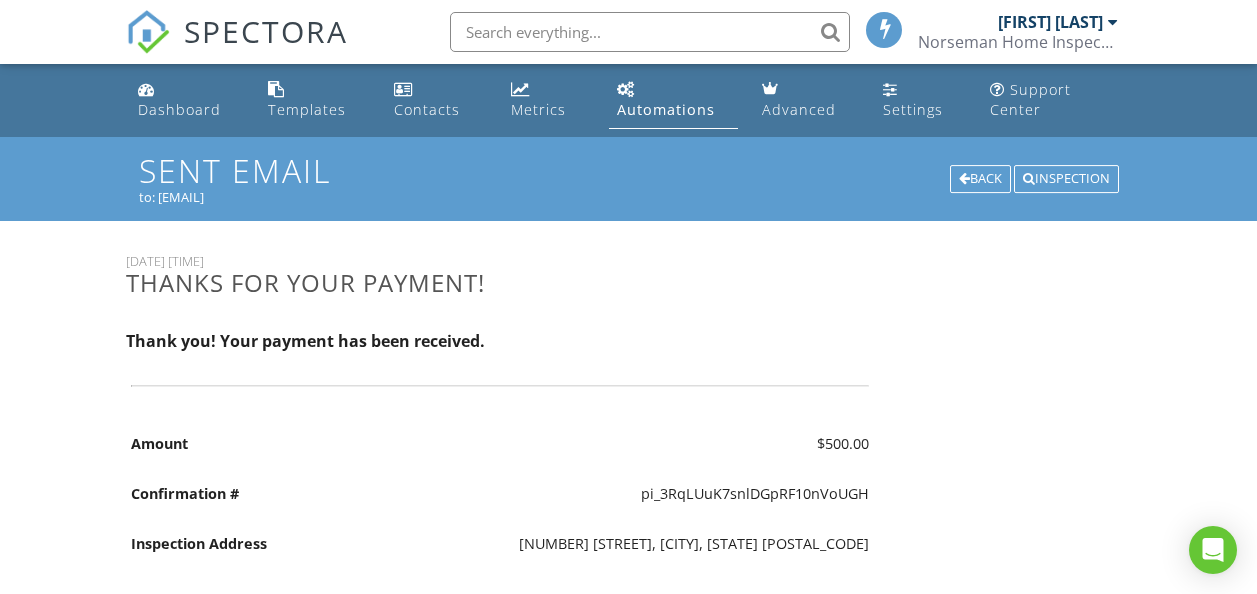 scroll, scrollTop: 0, scrollLeft: 0, axis: both 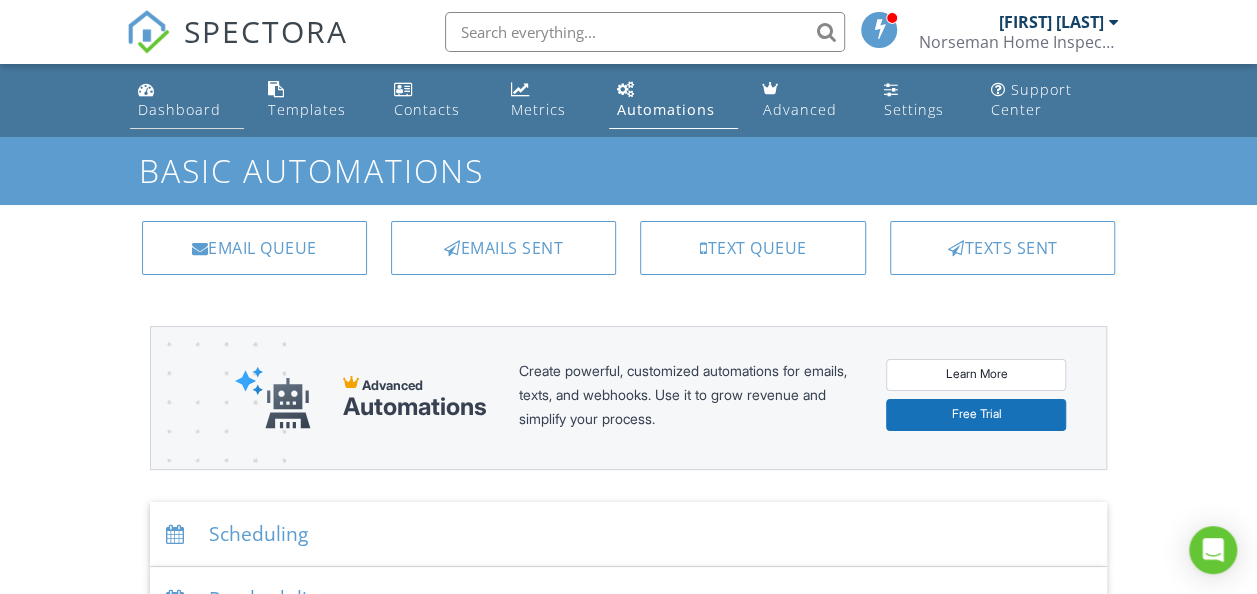 click on "Dashboard" at bounding box center (179, 109) 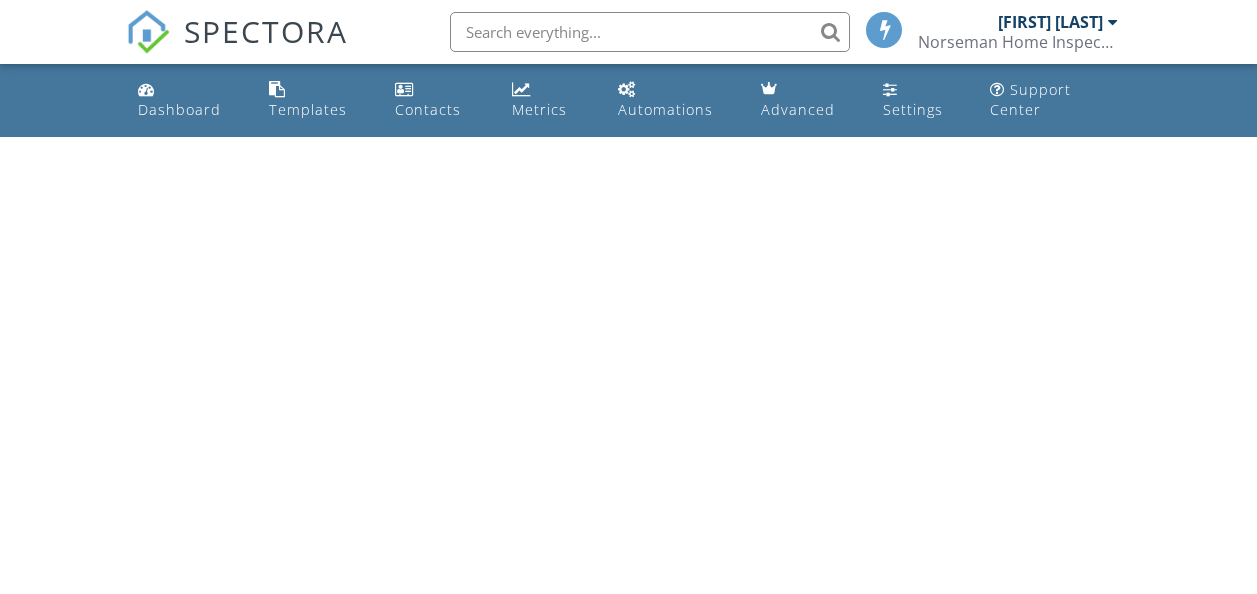 scroll, scrollTop: 0, scrollLeft: 0, axis: both 